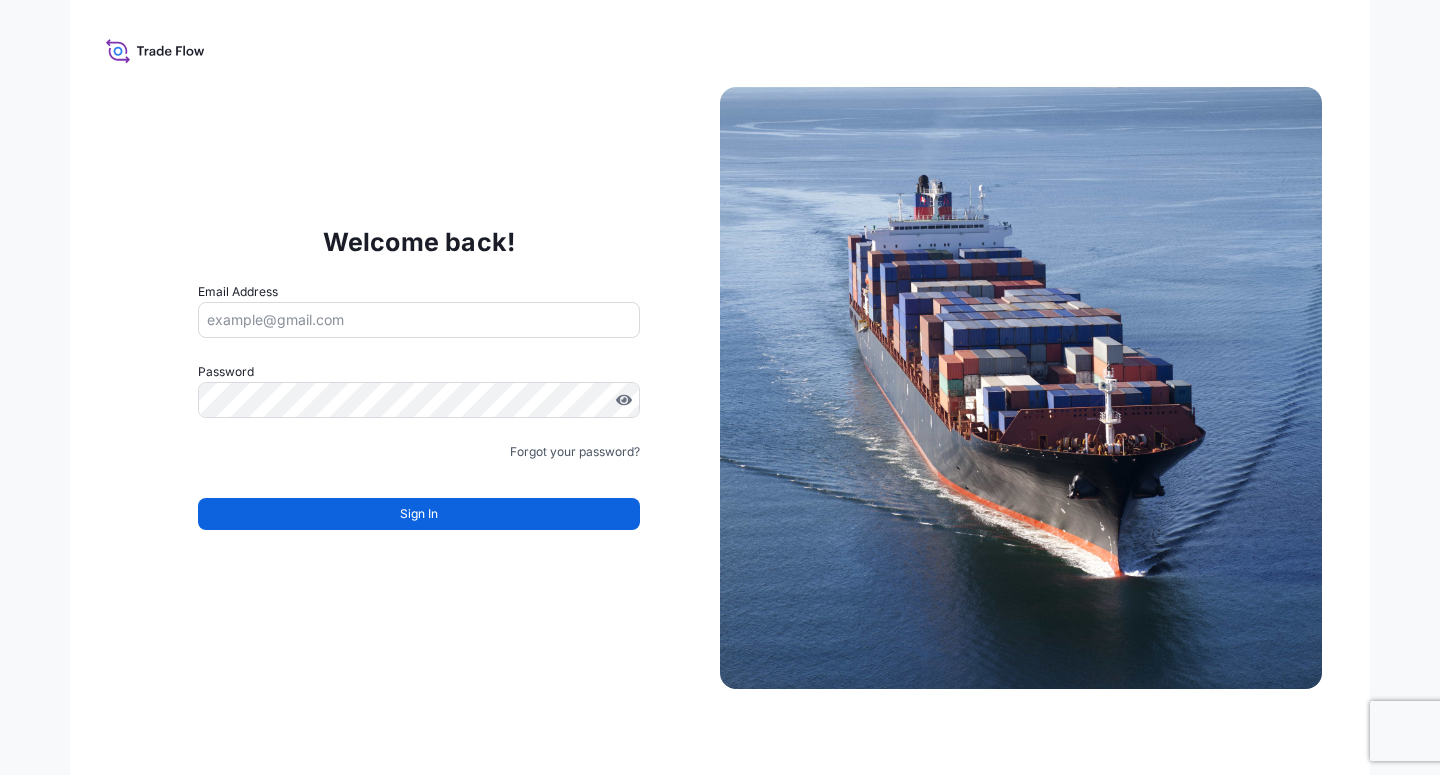 scroll, scrollTop: 0, scrollLeft: 0, axis: both 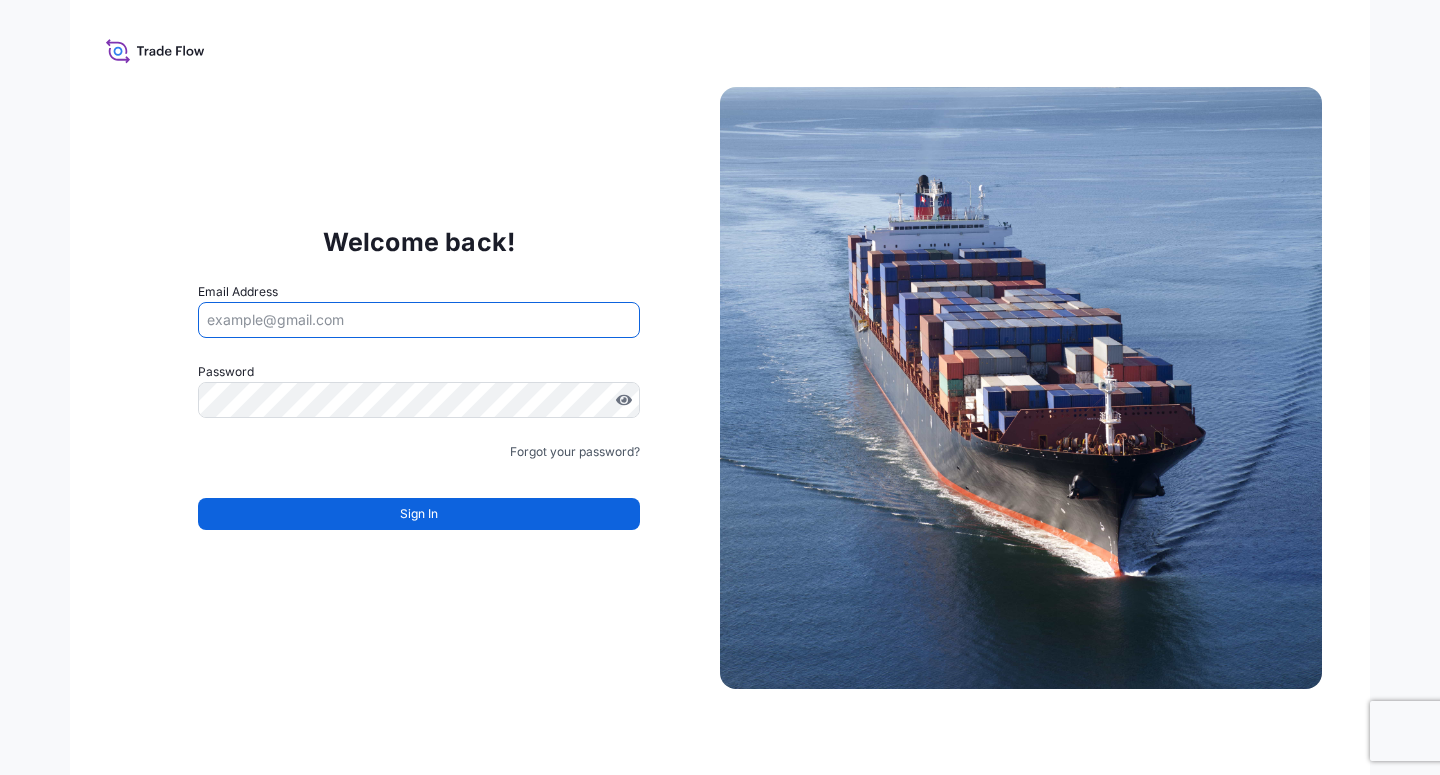click on "Email Address" at bounding box center [419, 320] 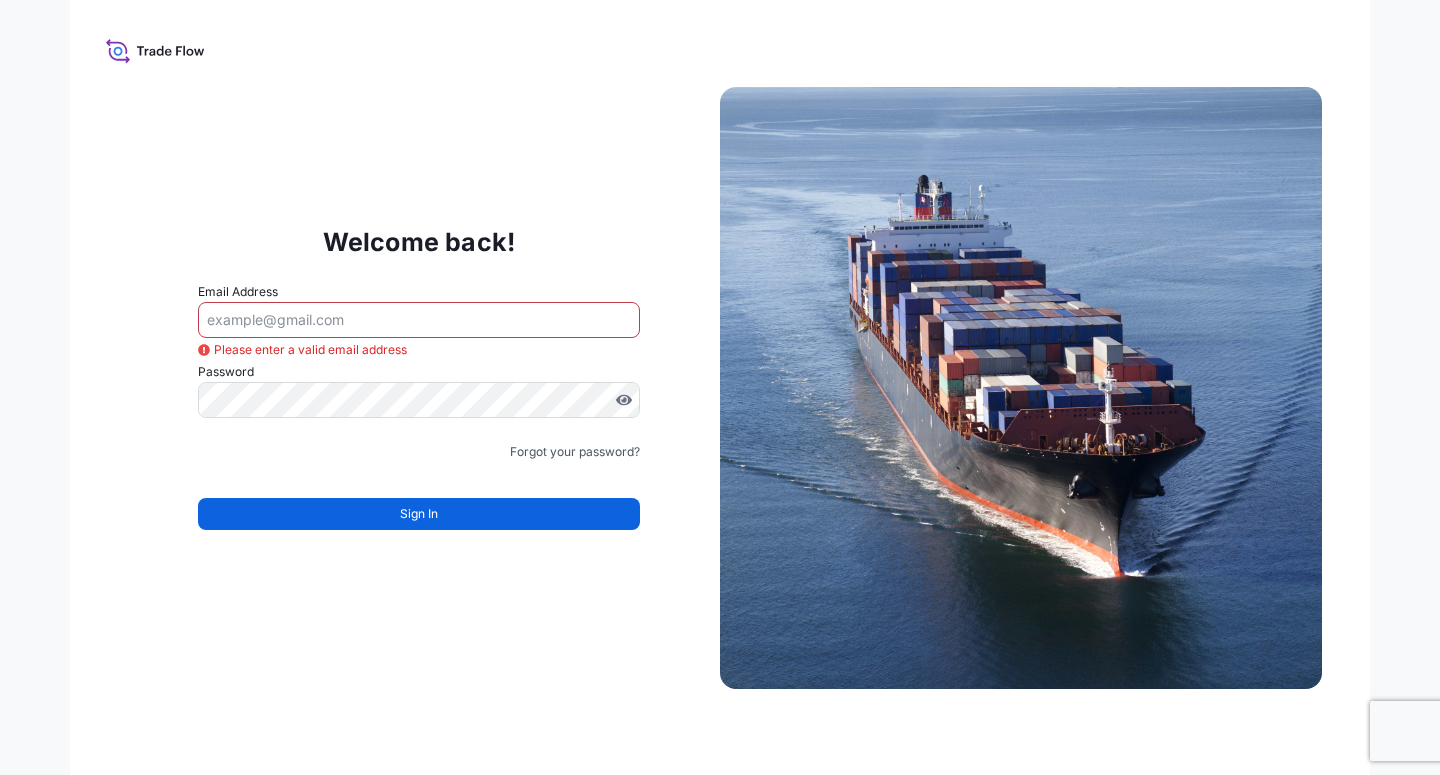 click on "Welcome back! Email Address Please enter a valid email address Password Must include: Upper & lower case letters Symbols (!@#$) A number At least 8 characters Forgot your password? Sign In" at bounding box center (419, 388) 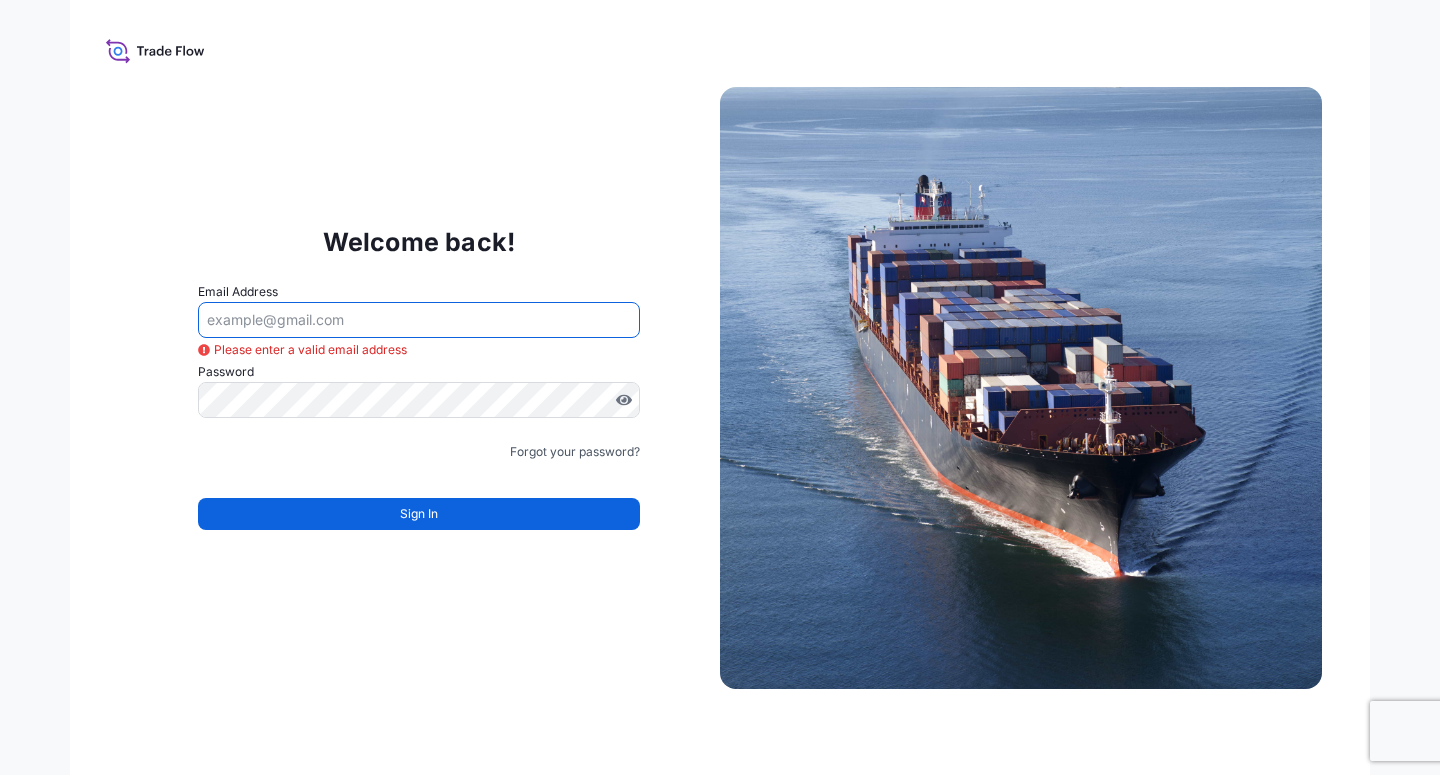 paste on "aauyeung+lyondell@tradetechnologies.com" 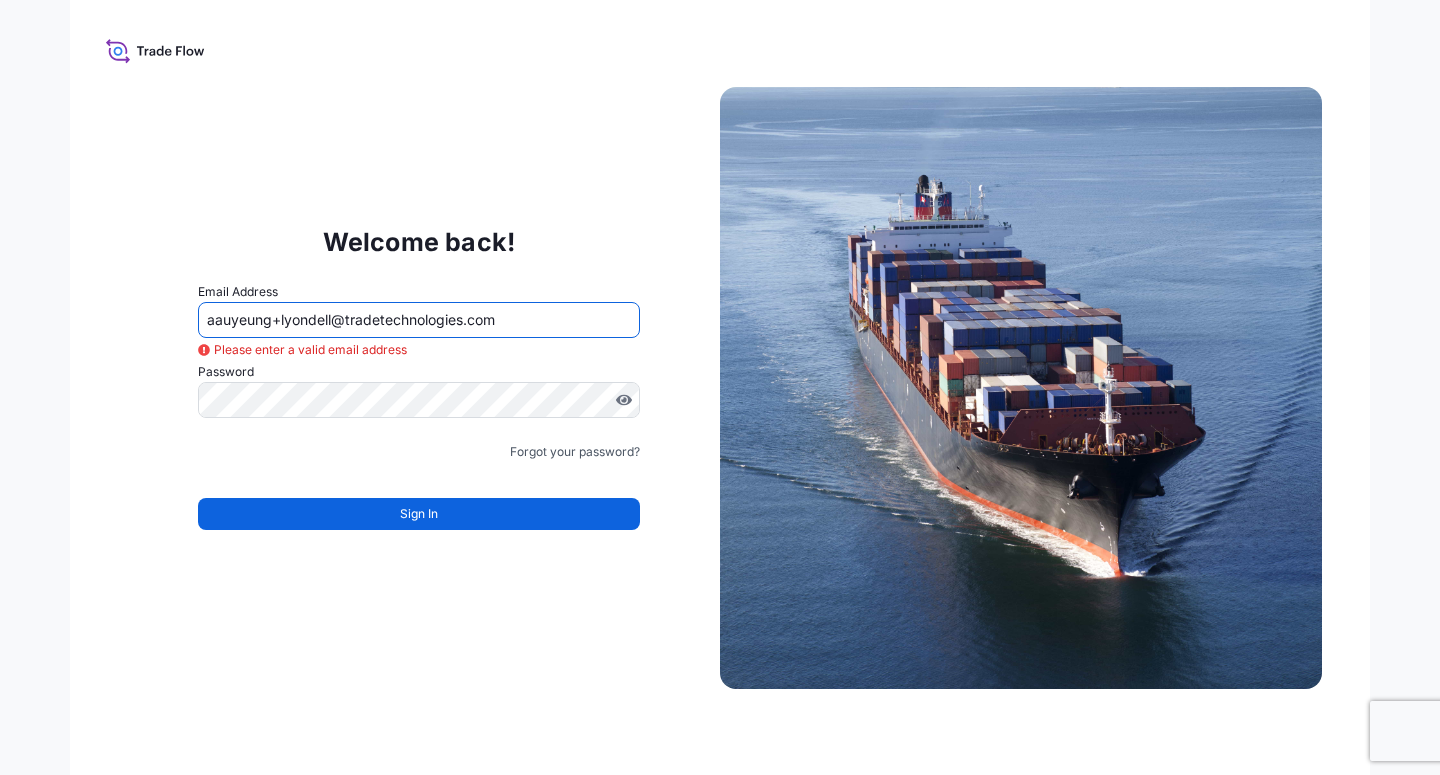 type on "aauyeung+lyondell@tradetechnologies.com" 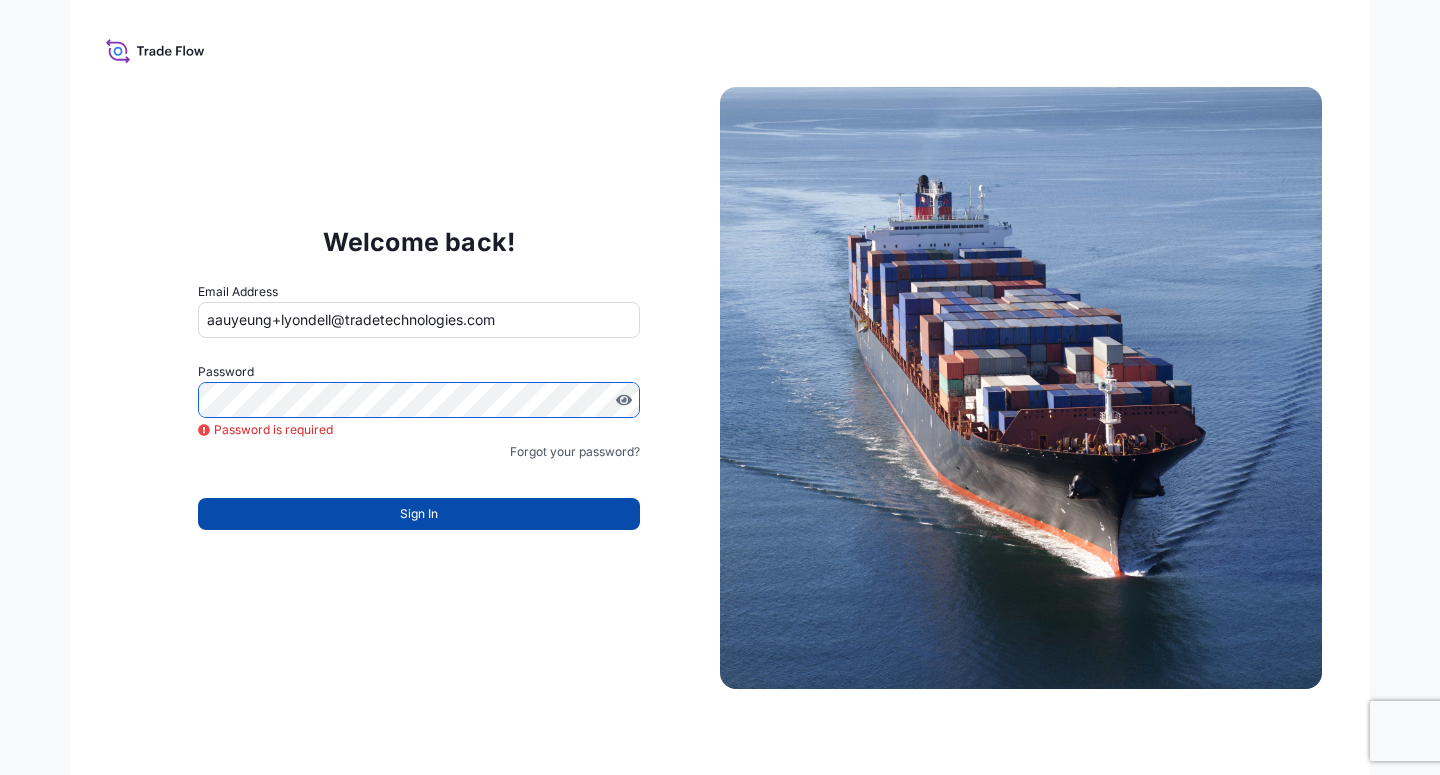 click on "Sign In" at bounding box center [419, 514] 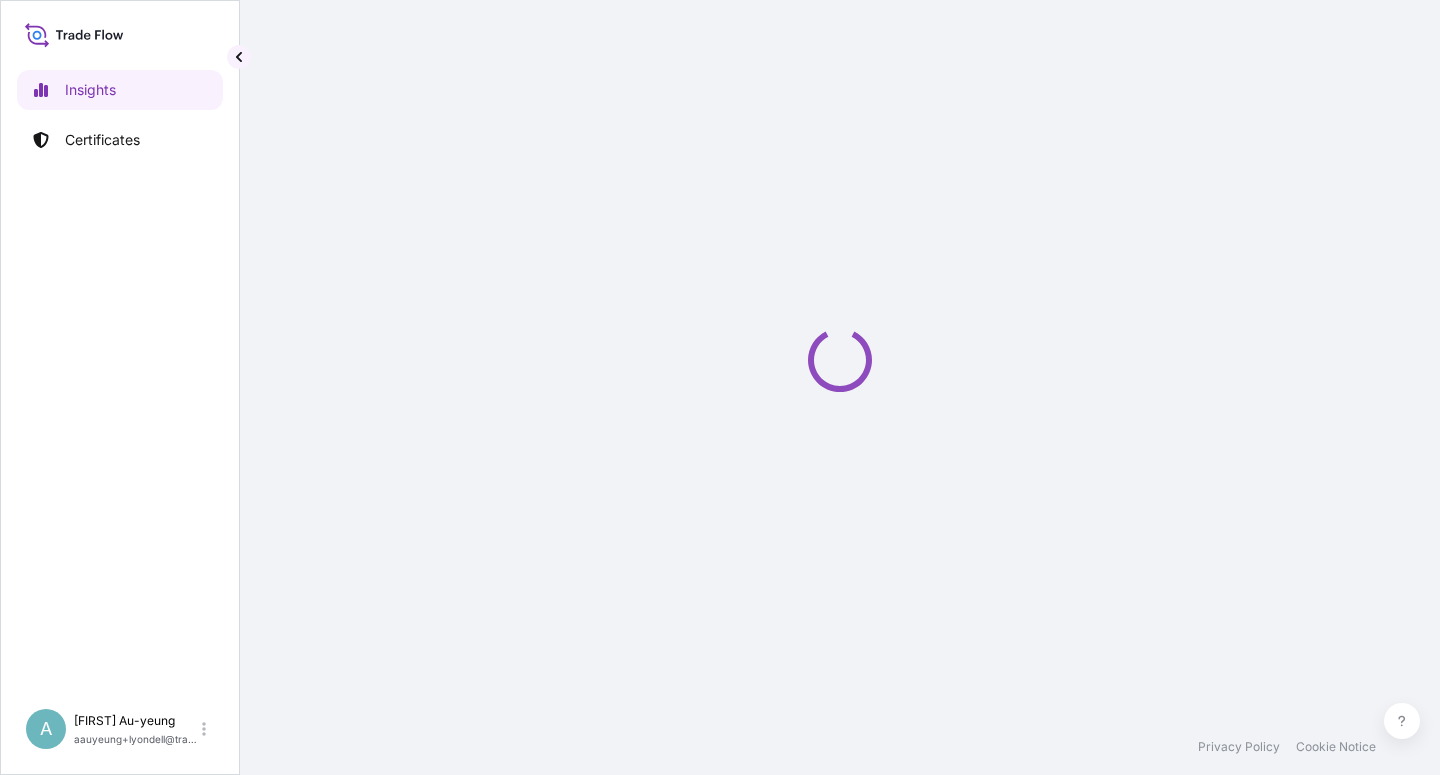 select on "2025" 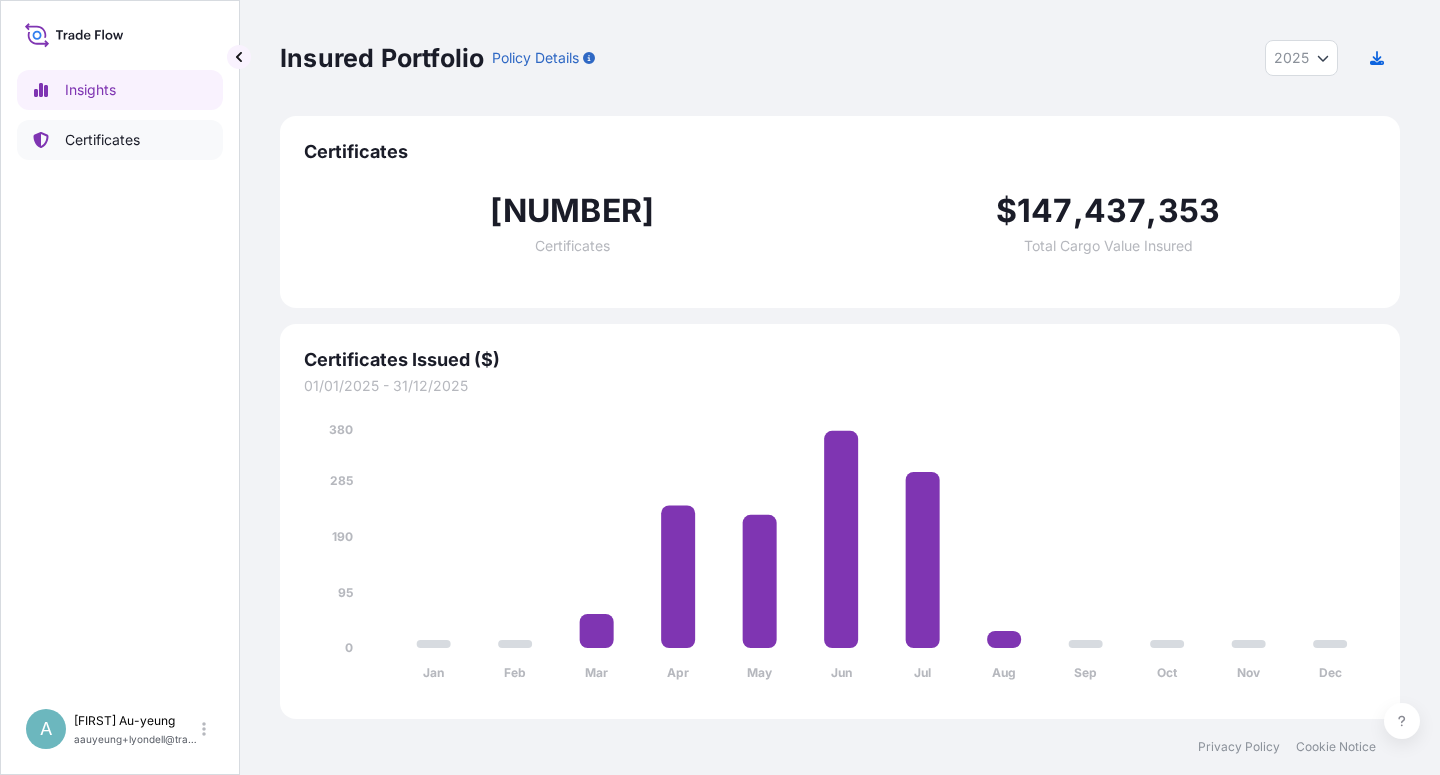 click on "Certificates" at bounding box center (120, 140) 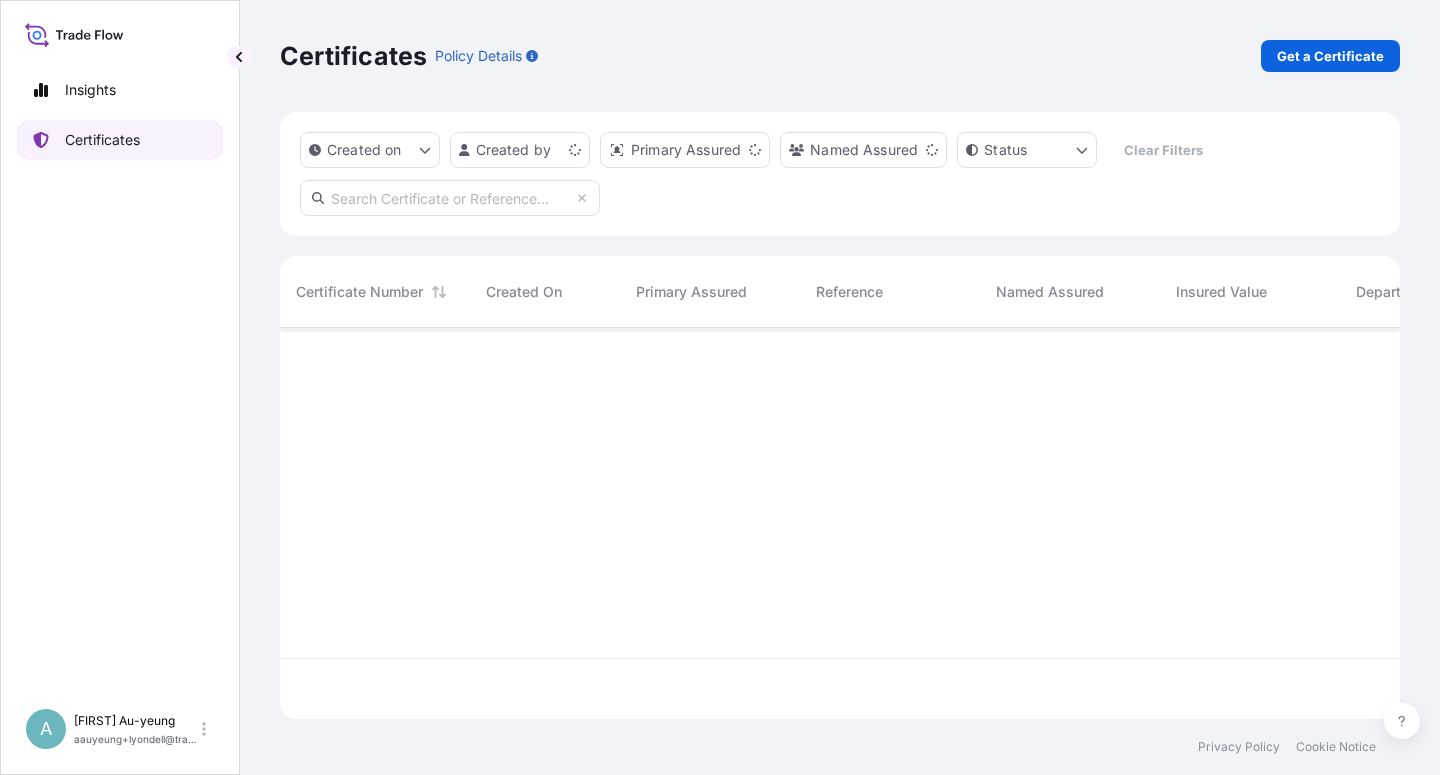 scroll, scrollTop: 18, scrollLeft: 18, axis: both 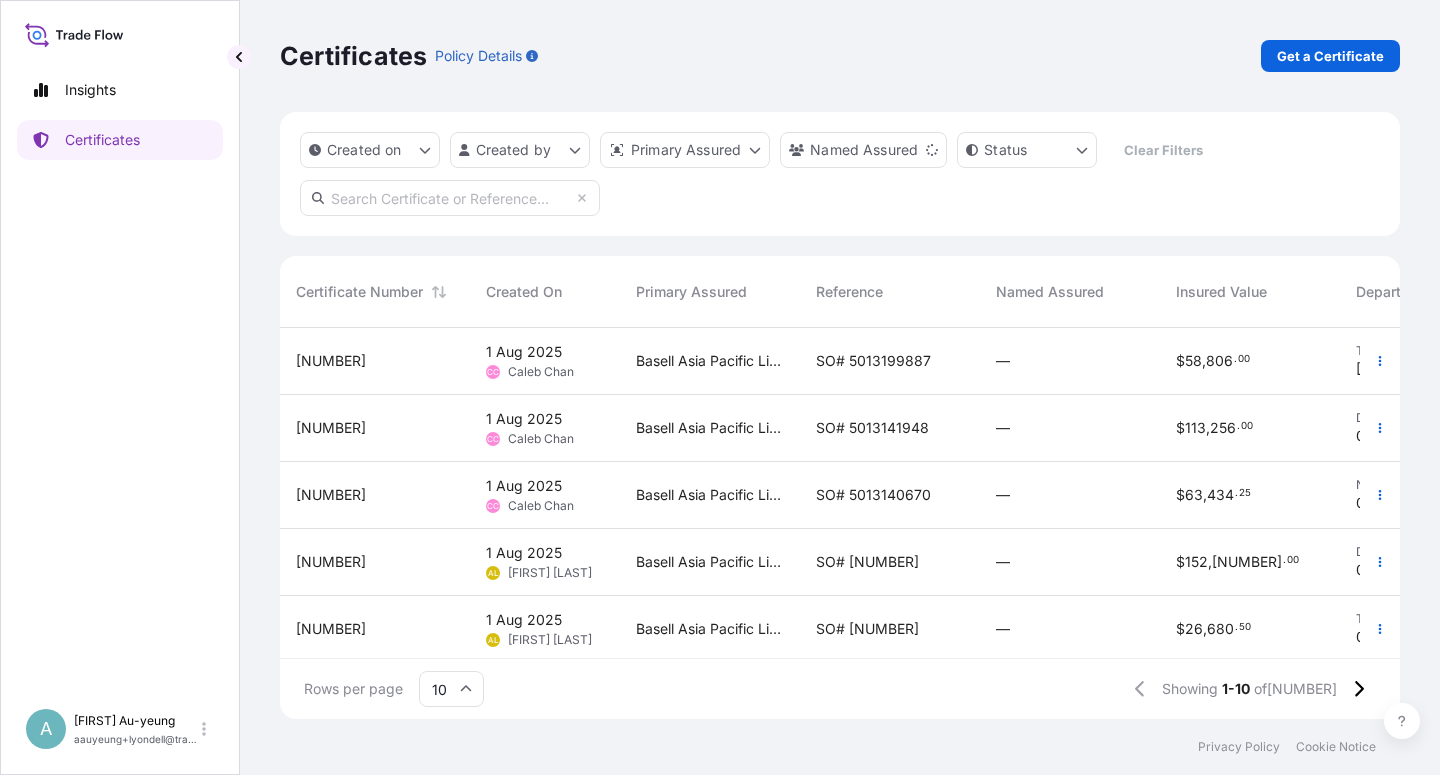 click at bounding box center [450, 198] 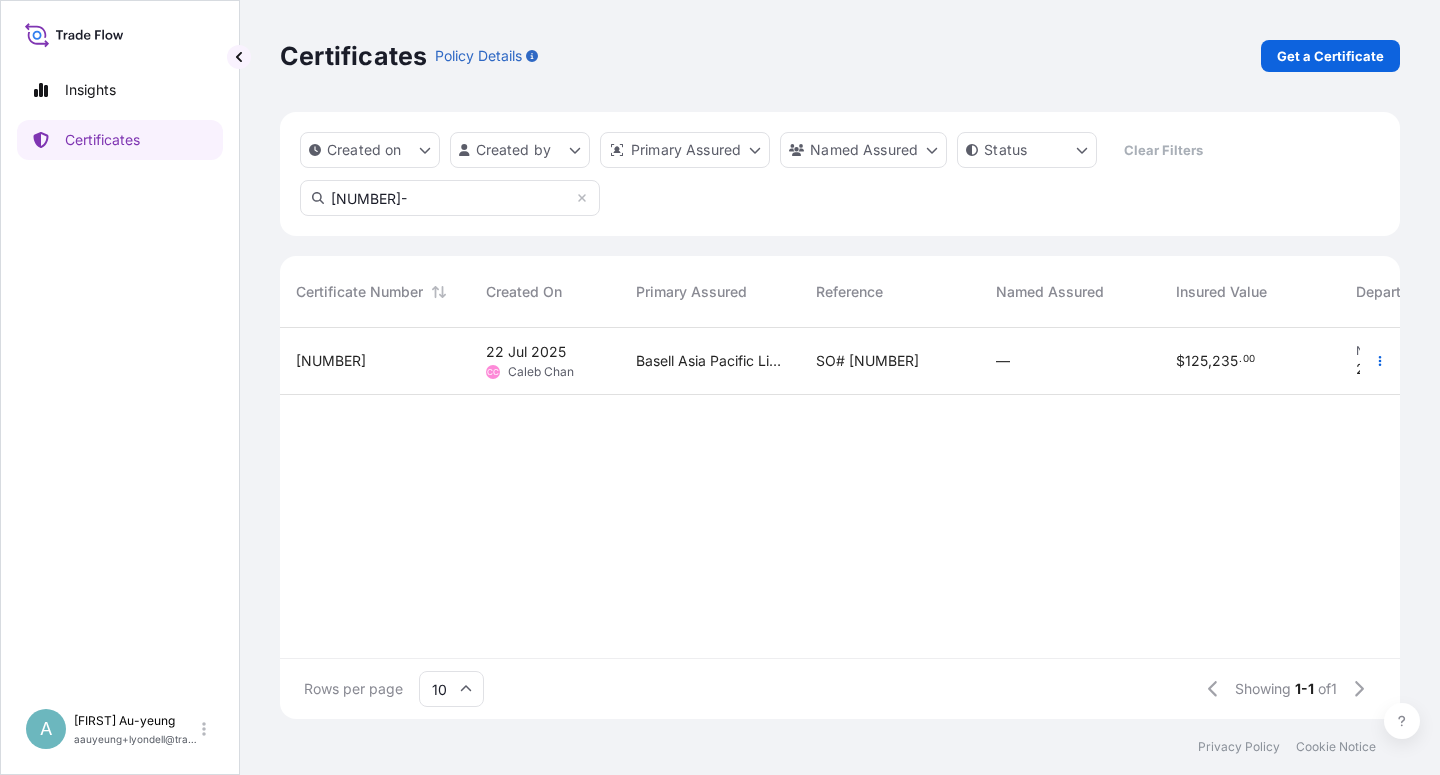type on "[NUMBER]-" 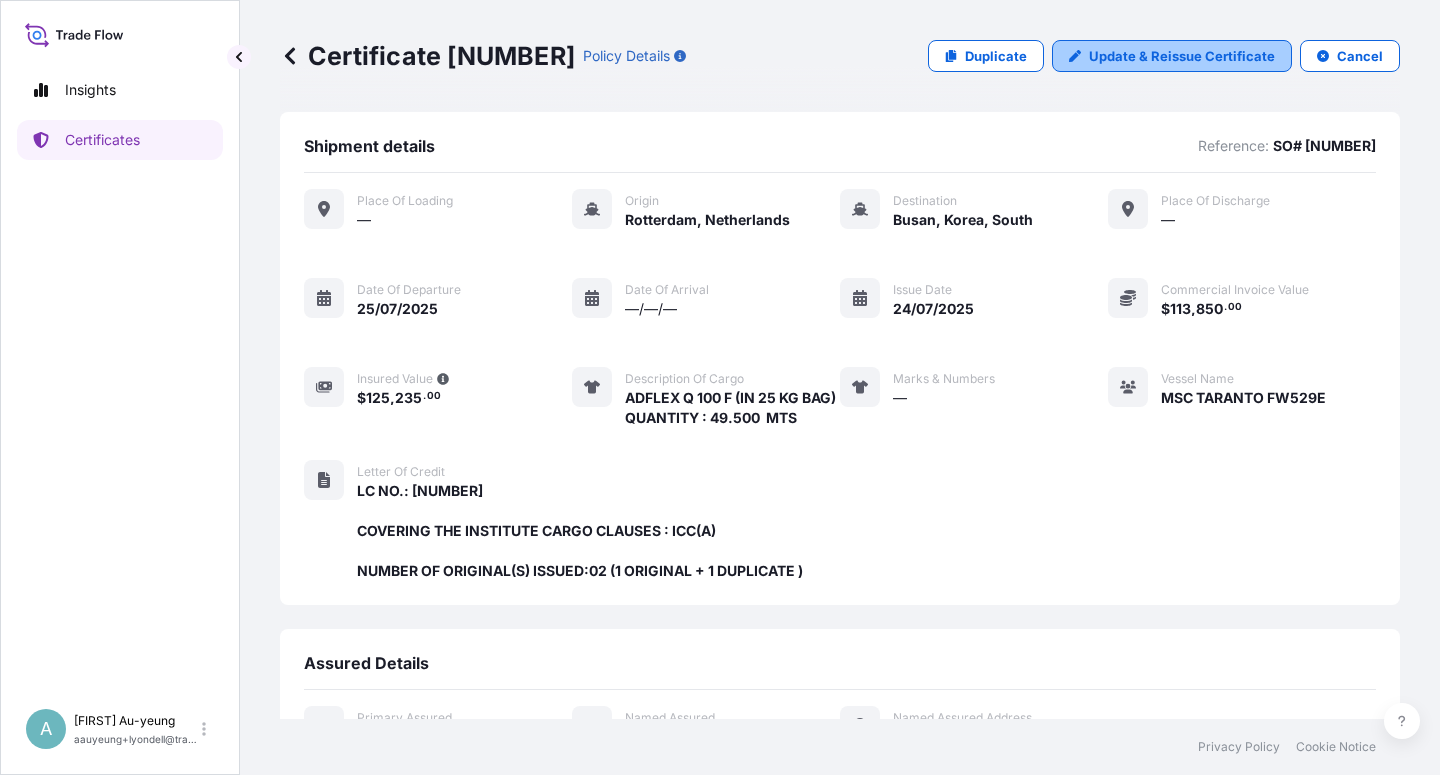 click on "Update & Reissue Certificate" at bounding box center [1182, 56] 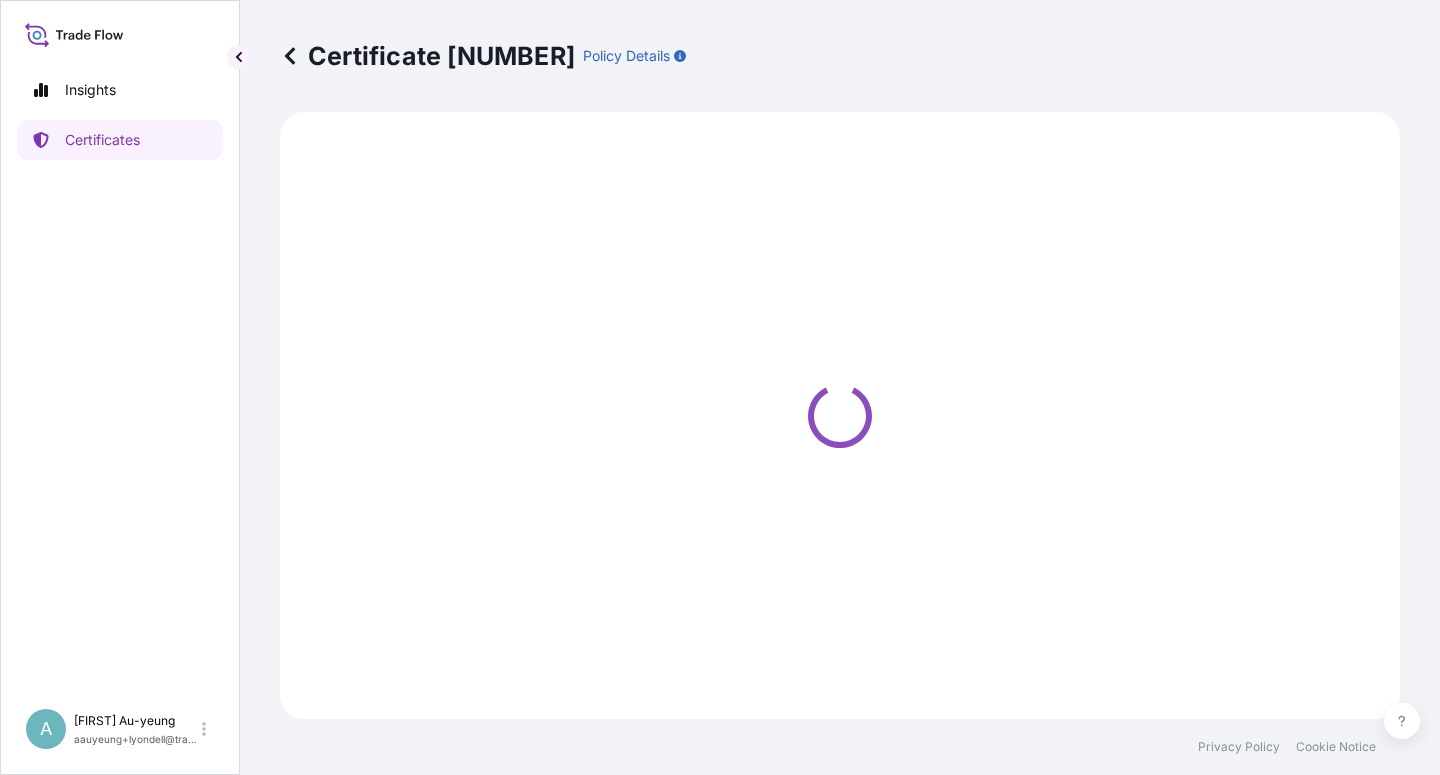 select on "Sea" 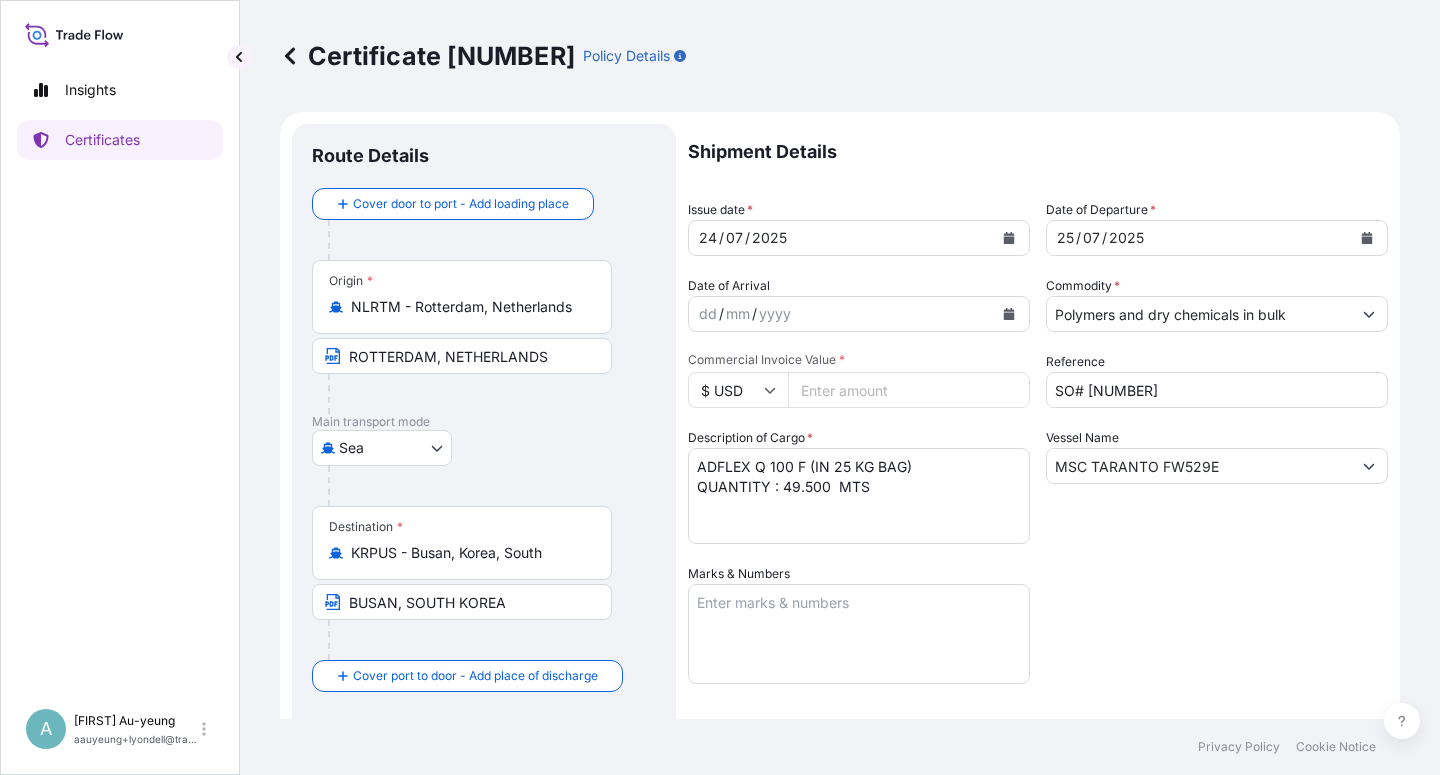 click 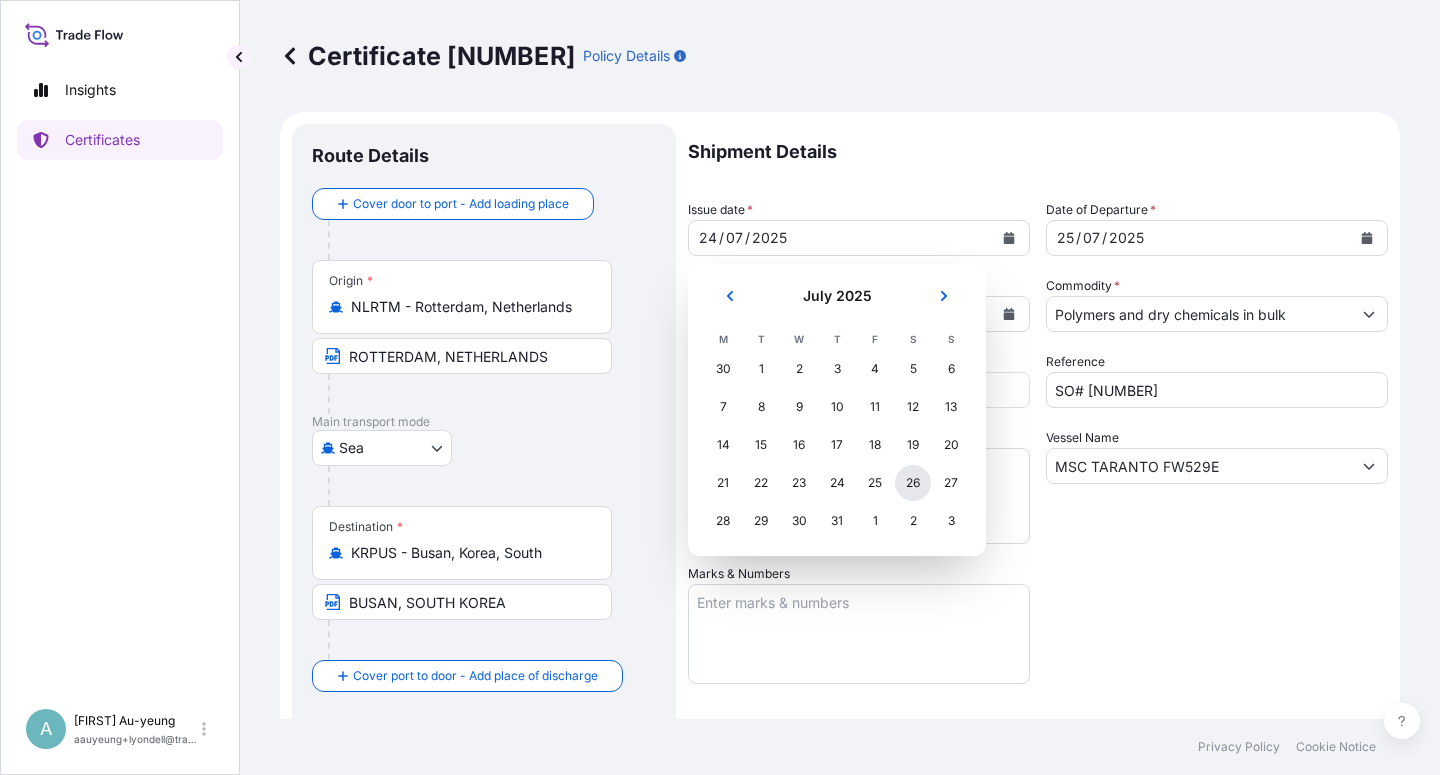 click on "26" at bounding box center (913, 483) 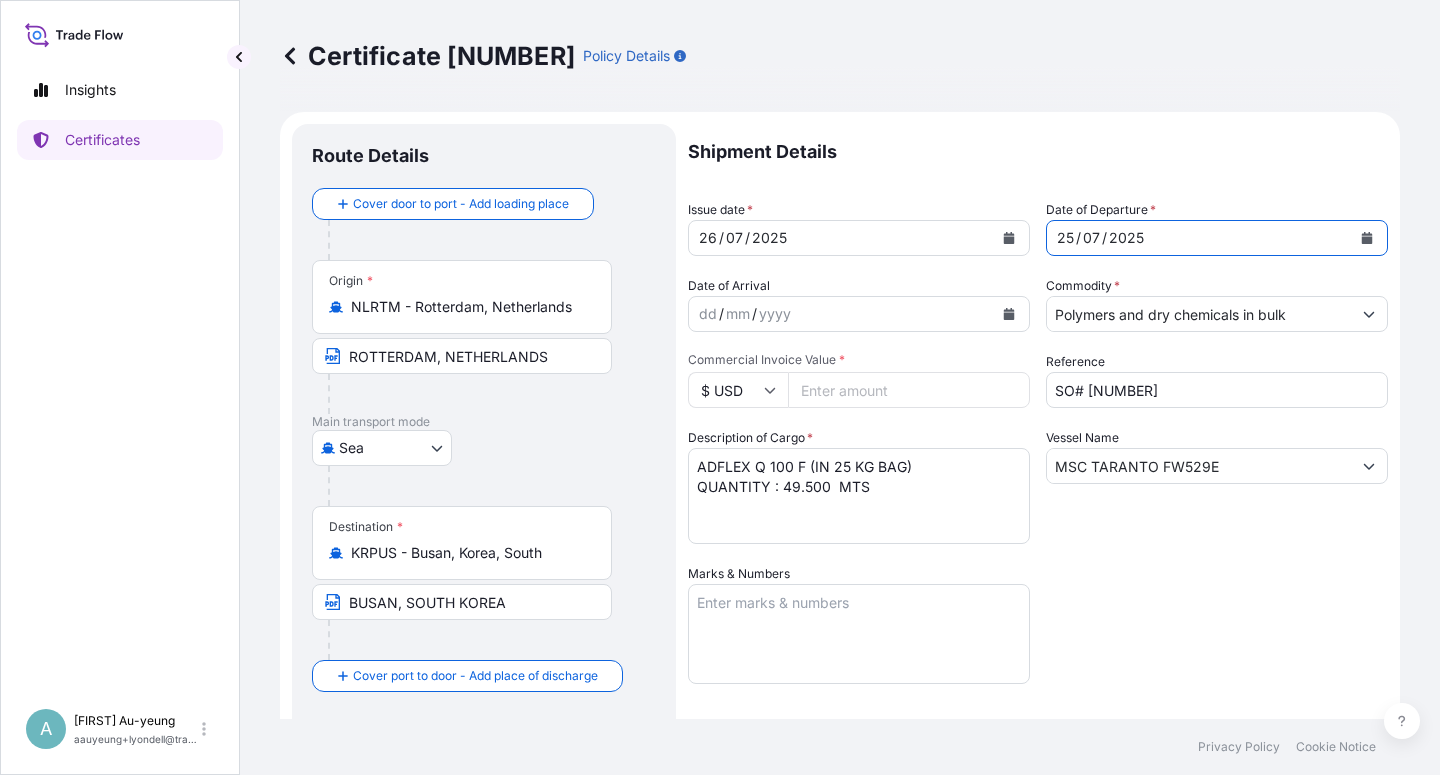 click at bounding box center (1367, 238) 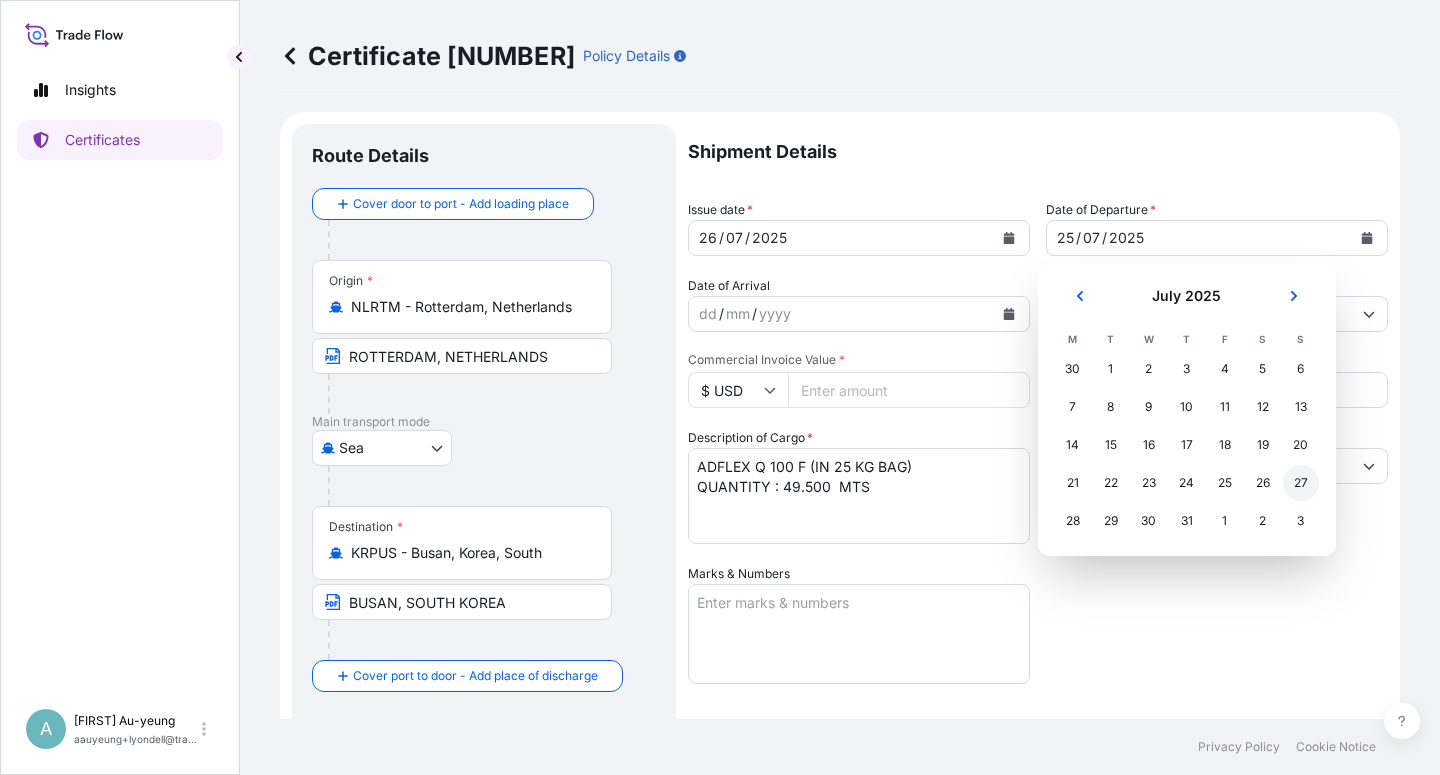 click on "27" at bounding box center [1301, 483] 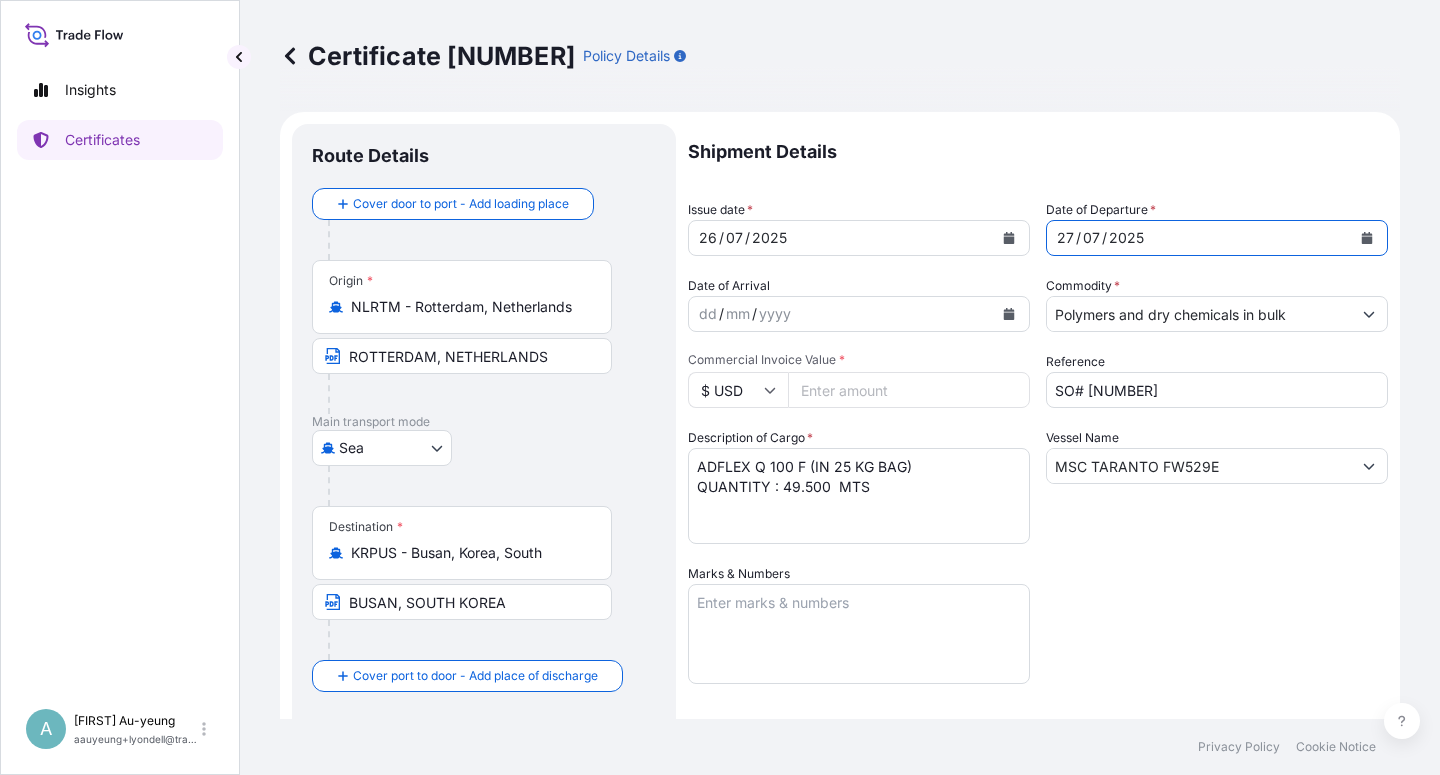 click on "Shipment Details Issue date * 26 / 07 / 2025 Date of Departure * 27 / 07 / 2025 Date of Arrival dd / mm / yyyy Commodity * Polymers and dry chemicals in bulk Packing Category Commercial Invoice Value    * $ USD 113850 Reference SO# [NUMBER] Description of Cargo * ADFLEX Q 100 F (IN 25 KG BAG)
QUANTITY : 49.500  MTS Vessel Name MSC TARANTO FW529E Marks & Numbers Letter of Credit This shipment has a letter of credit Letter of credit * LC NO.: [NUMBER]
COVERING THE INSTITUTE CARGO CLAUSES : ICC(A)
NUMBER OF ORIGINAL(S) ISSUED:02 (1 ORIGINAL + 1 DUPLICATE ) Letter of credit may not exceed 12000 characters Assured Details Primary Assured * Basell Asia Pacific Limited Basell Asia Pacific Limited Named Assured Named Assured Address" at bounding box center [1038, 638] 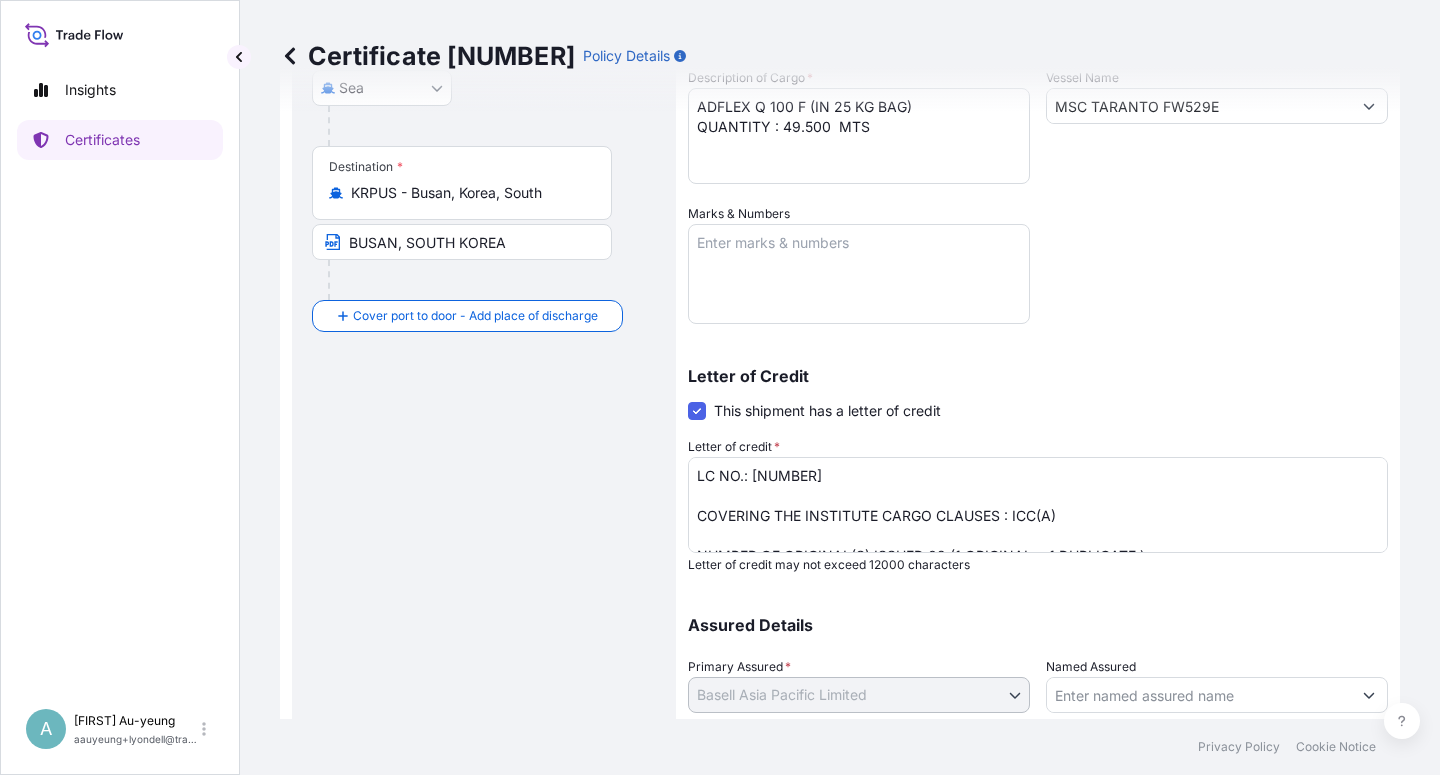 scroll, scrollTop: 480, scrollLeft: 0, axis: vertical 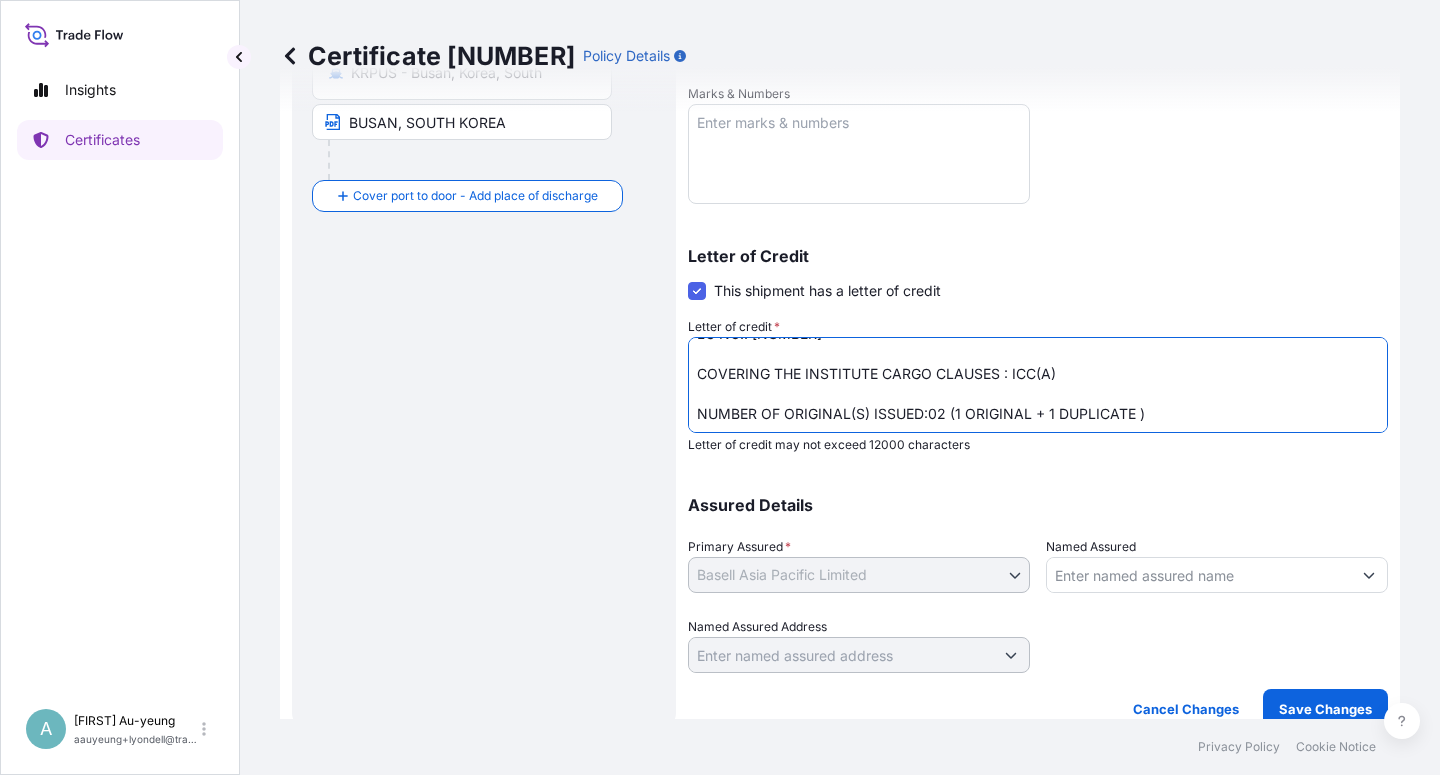 drag, startPoint x: 695, startPoint y: 374, endPoint x: 1068, endPoint y: 372, distance: 373.00537 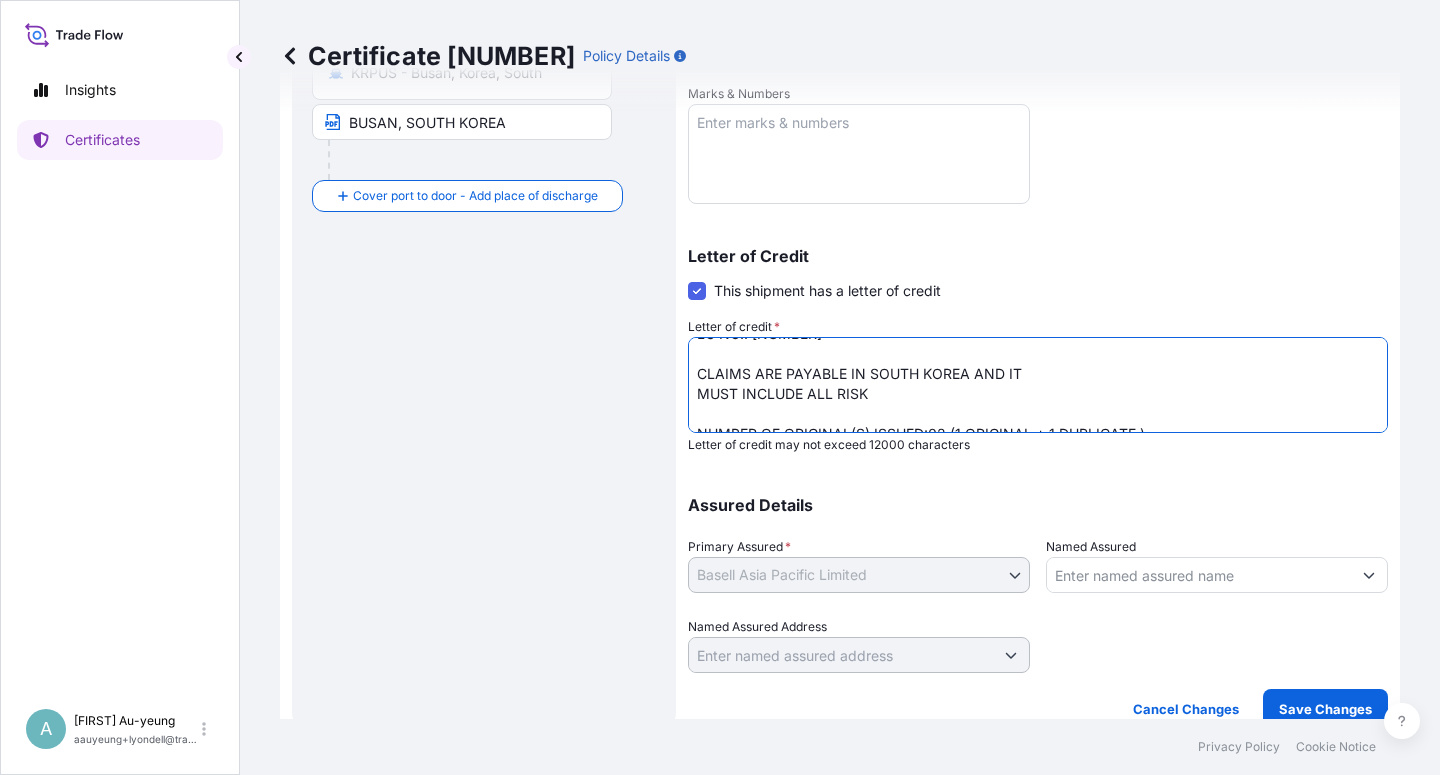 click on "LC NO.: [NUMBER]
COVERING THE INSTITUTE CARGO CLAUSES : ICC(A)
NUMBER OF ORIGINAL(S) ISSUED:02 (1 ORIGINAL + 1 DUPLICATE )" at bounding box center [1038, 385] 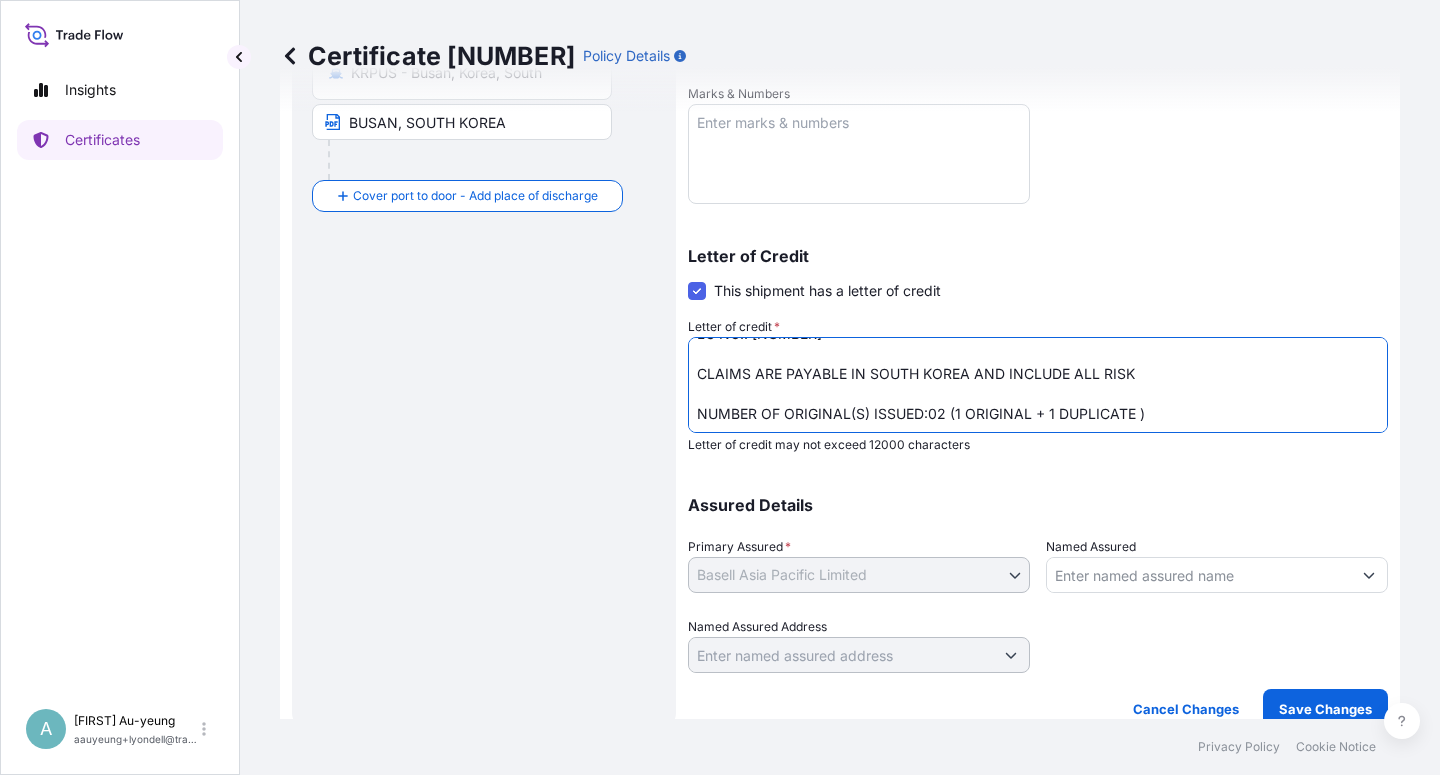 click on "LC NO.: [NUMBER]
COVERING THE INSTITUTE CARGO CLAUSES : ICC(A)
NUMBER OF ORIGINAL(S) ISSUED:02 (1 ORIGINAL + 1 DUPLICATE )" at bounding box center [1038, 385] 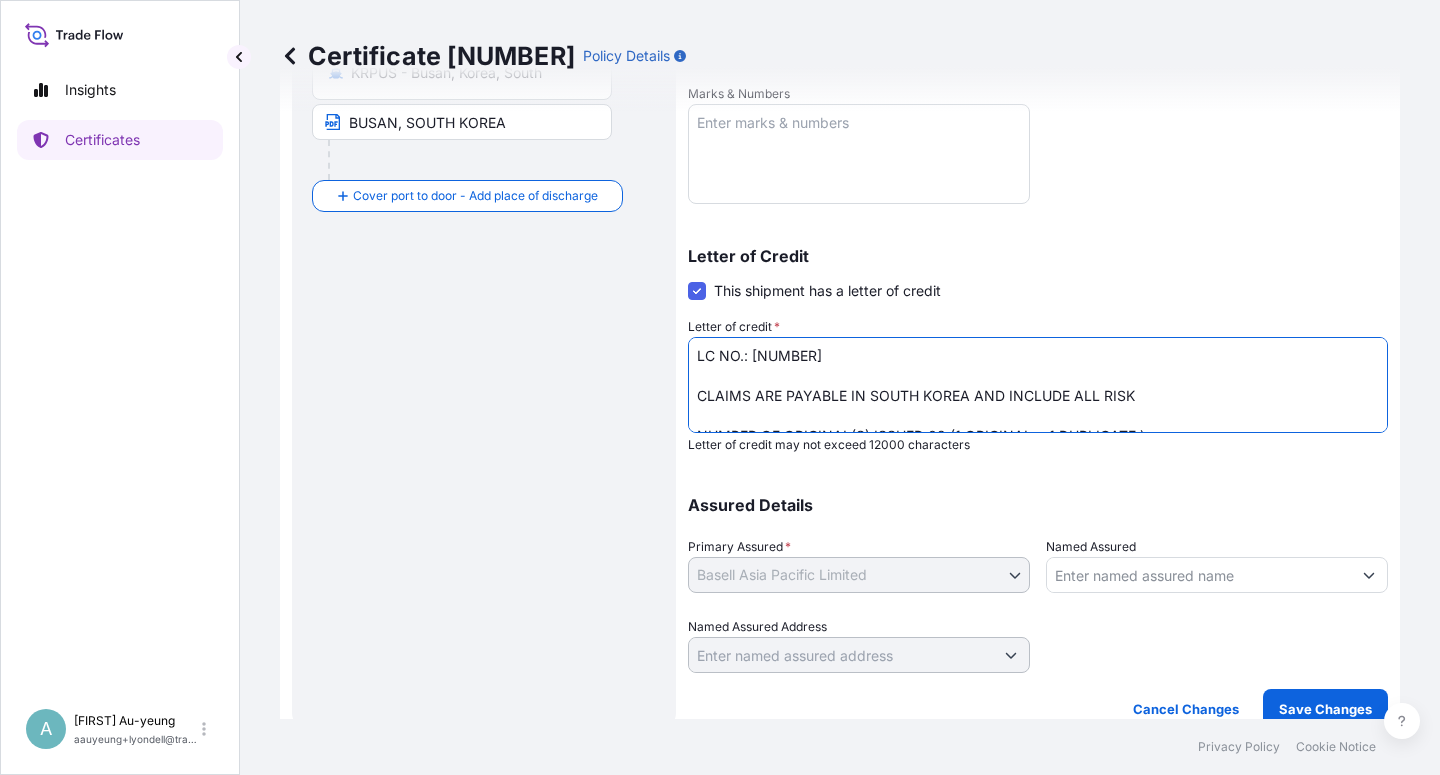 scroll, scrollTop: 22, scrollLeft: 0, axis: vertical 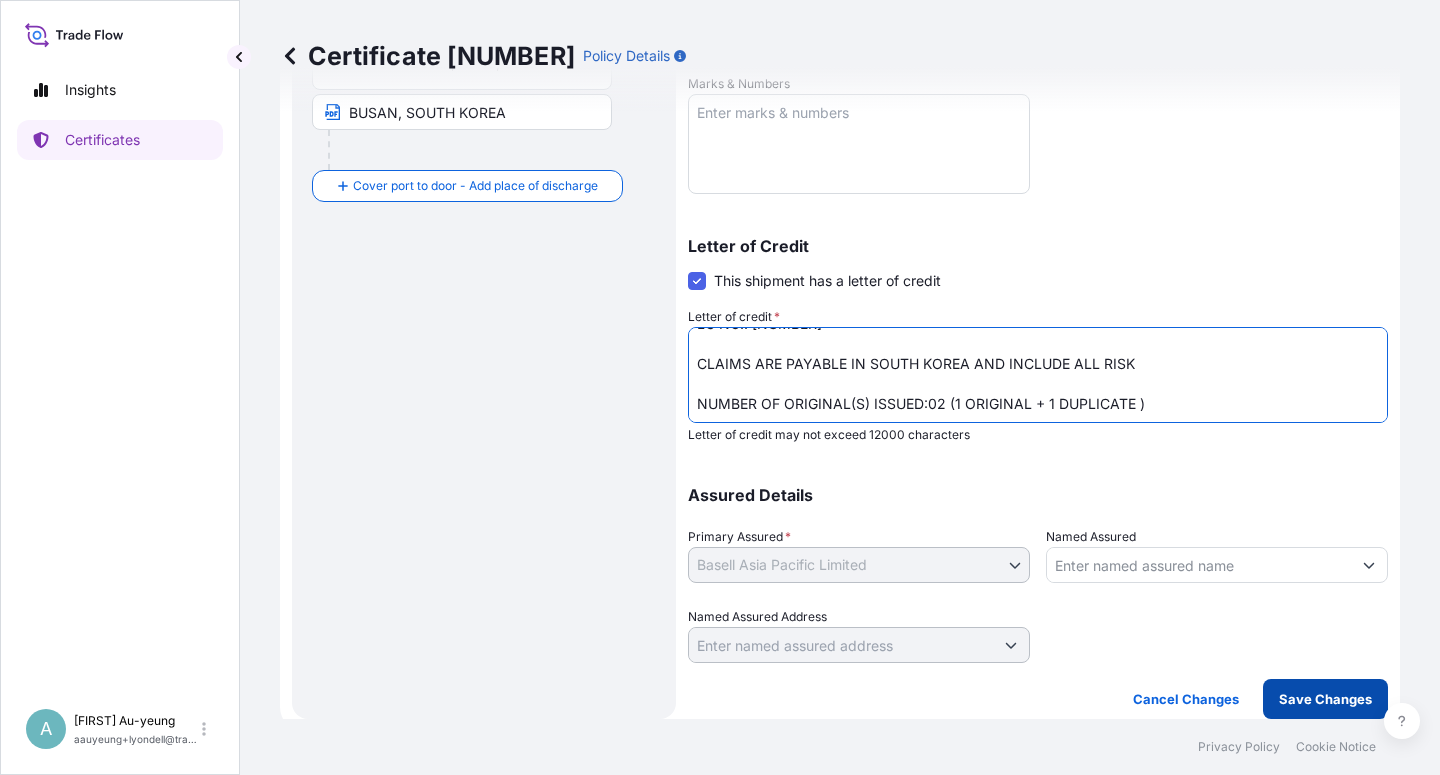 type on "LC NO.: [NUMBER]
CLAIMS ARE PAYABLE IN SOUTH KOREA AND INCLUDE ALL RISK
NUMBER OF ORIGINAL(S) ISSUED:02 (1 ORIGINAL + 1 DUPLICATE )" 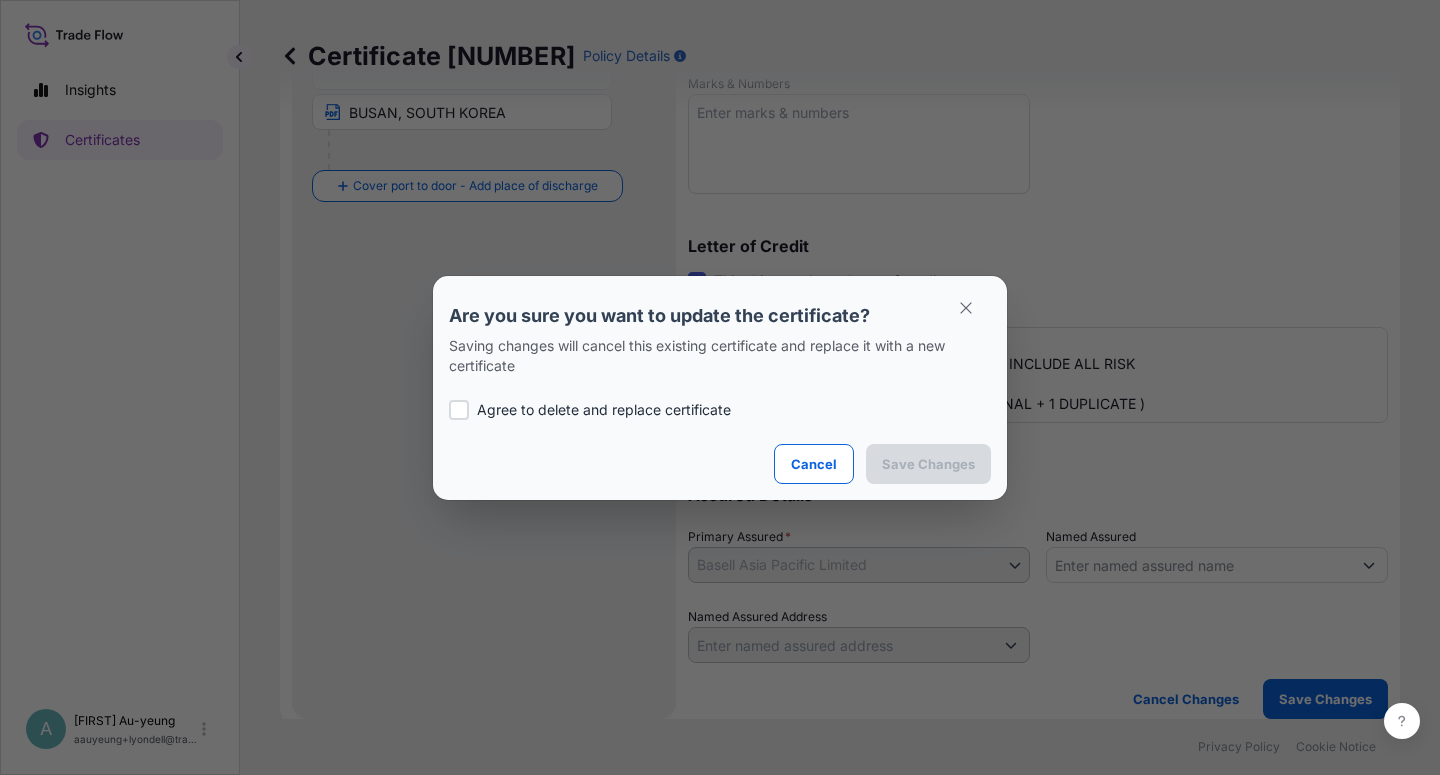 click at bounding box center [459, 410] 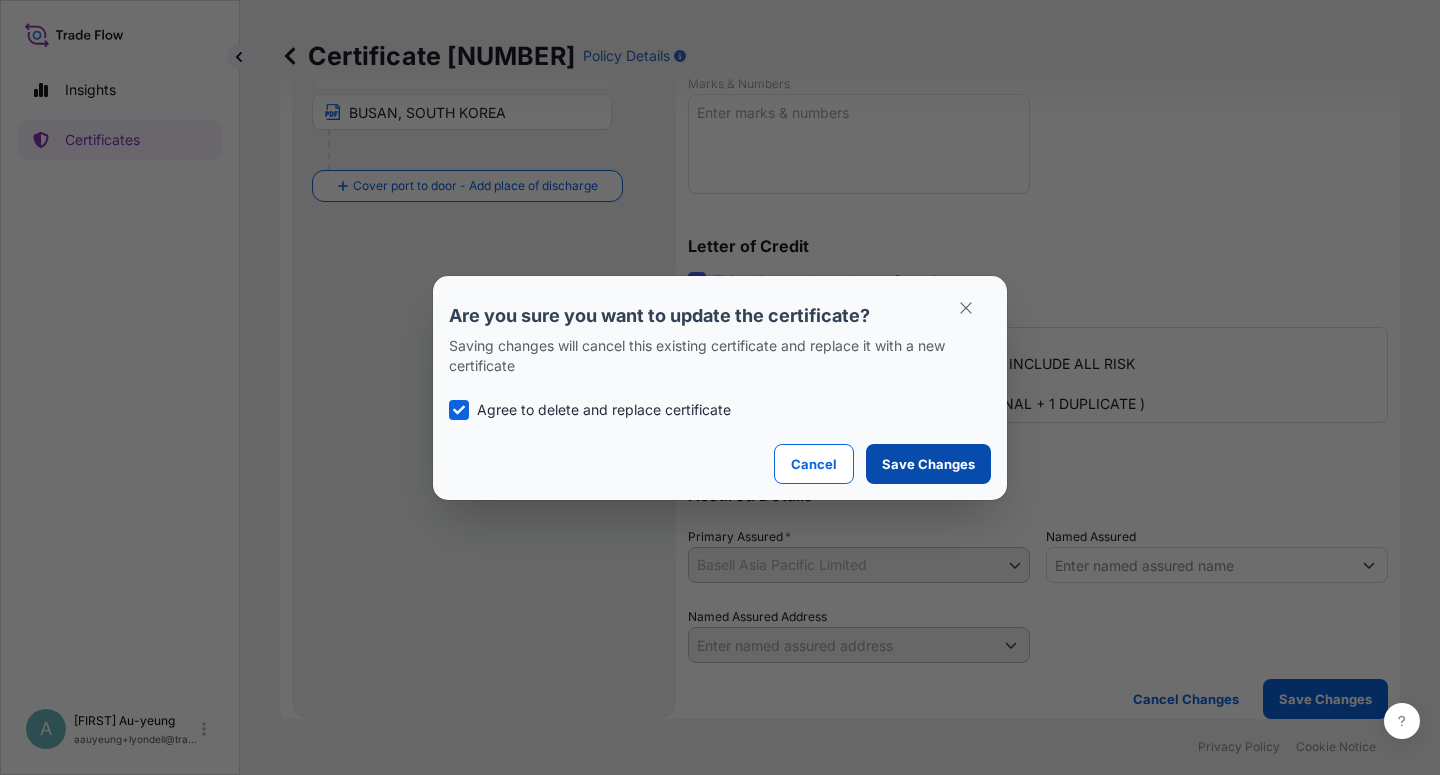 click on "Save Changes" at bounding box center [928, 464] 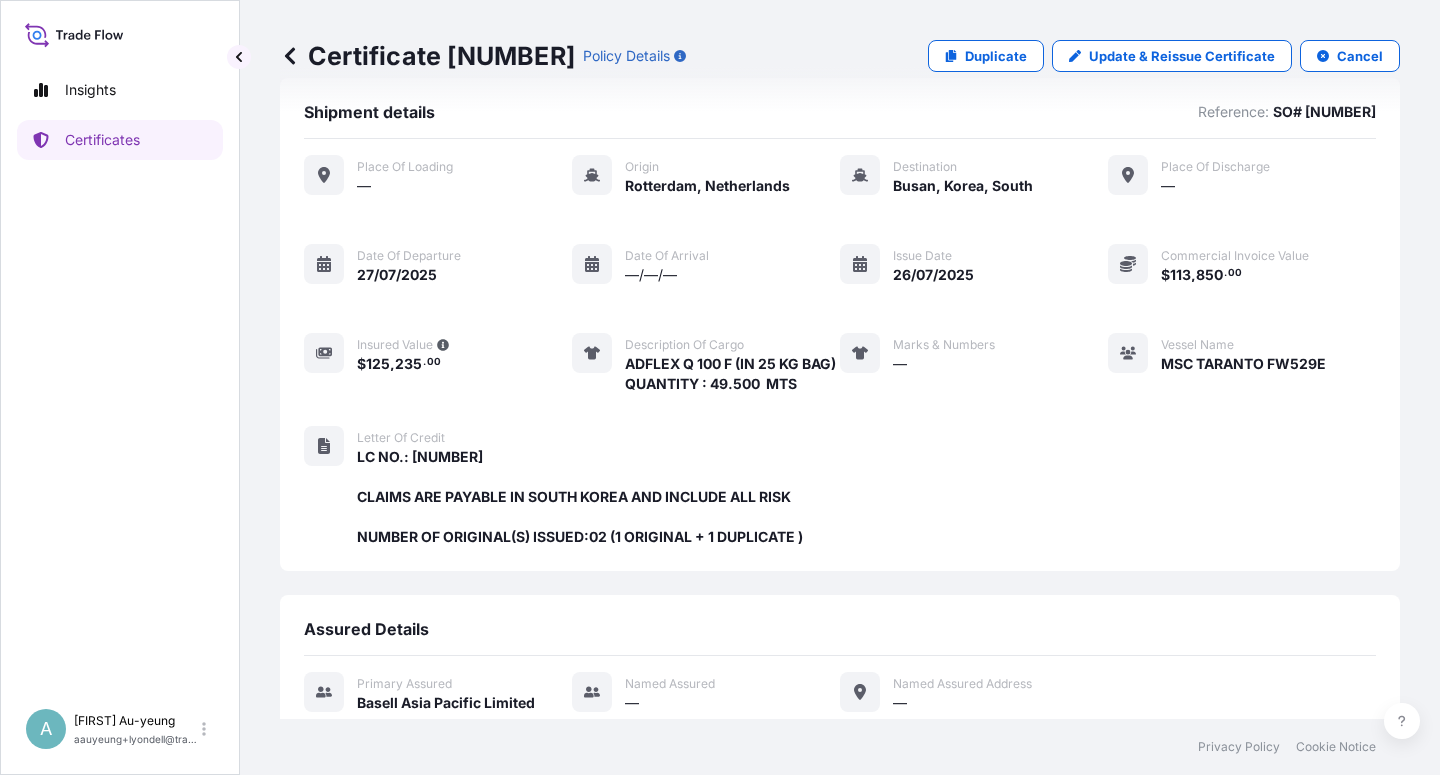 scroll, scrollTop: 514, scrollLeft: 0, axis: vertical 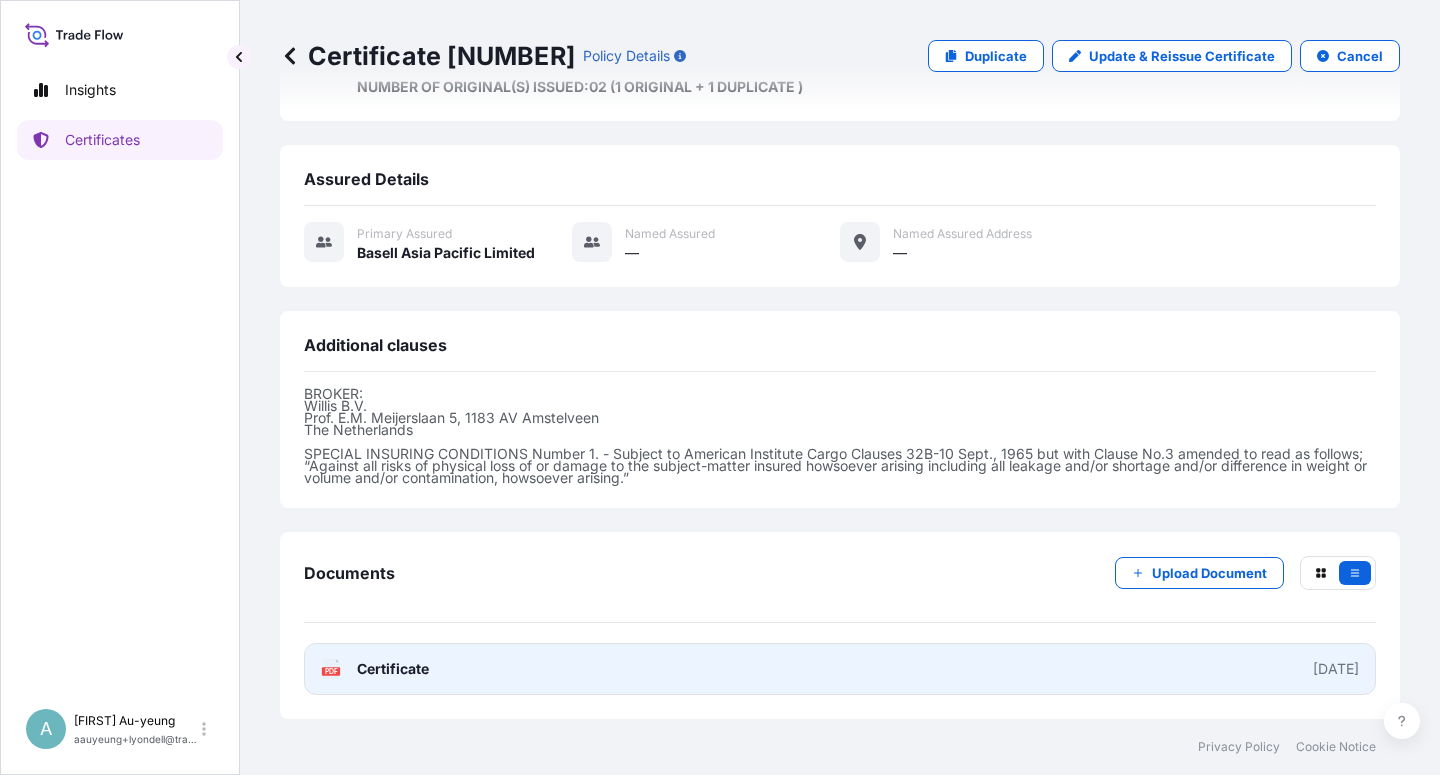 click on "Certificate" at bounding box center (393, 669) 